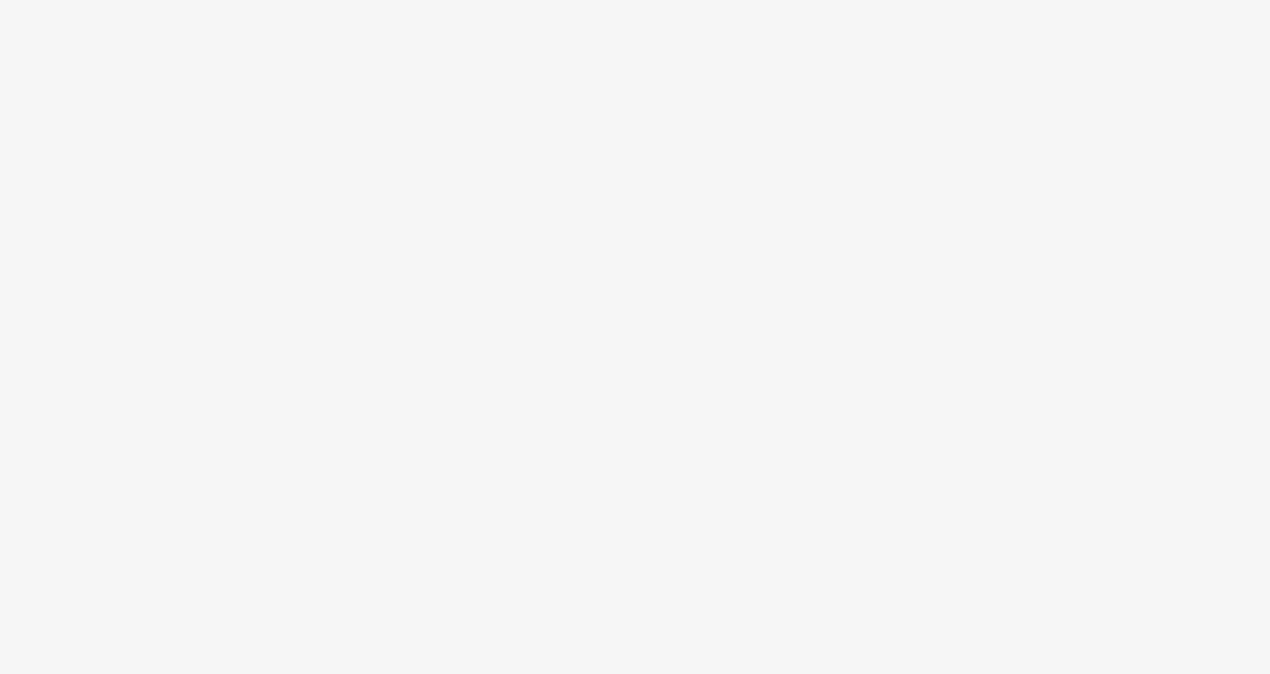 scroll, scrollTop: 0, scrollLeft: 0, axis: both 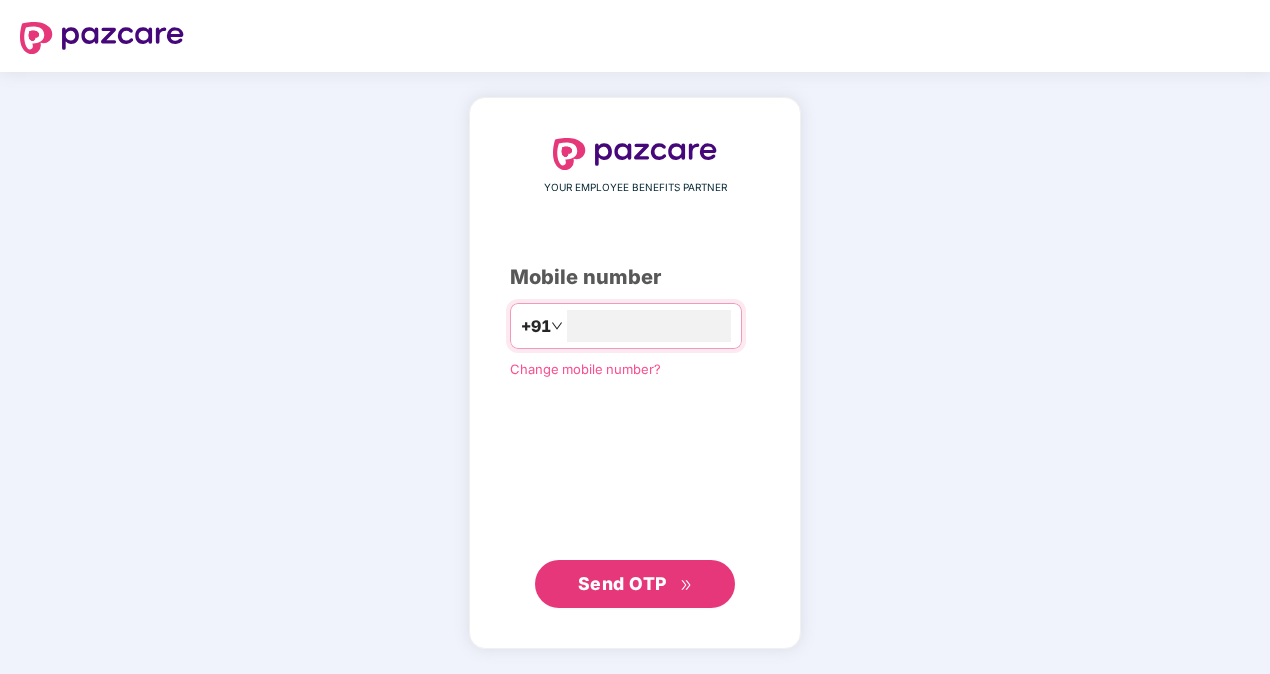 type on "**********" 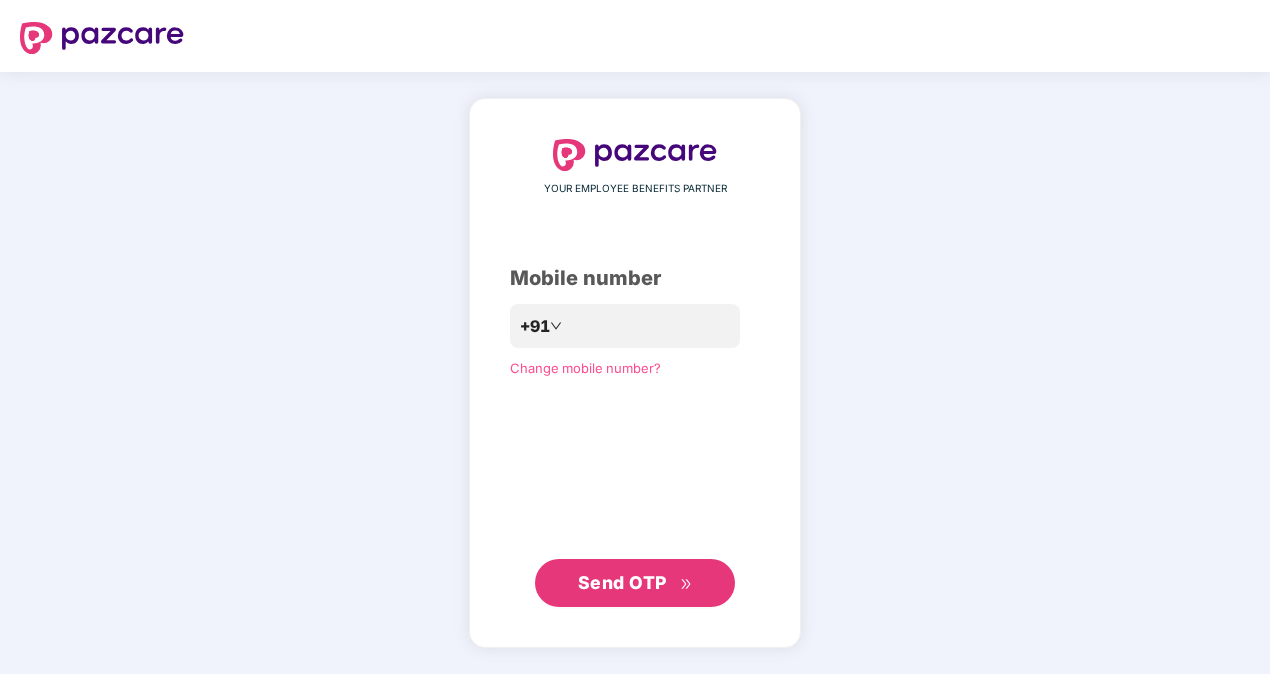 click on "**********" at bounding box center [635, 373] 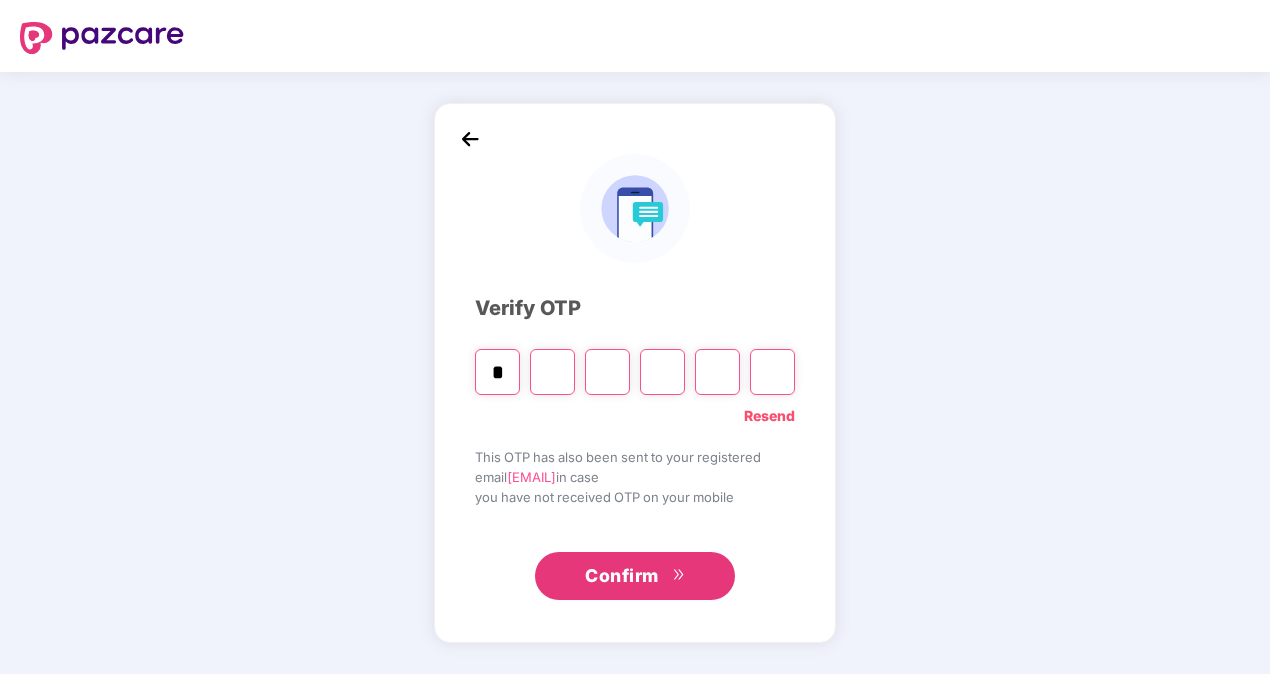 type on "*" 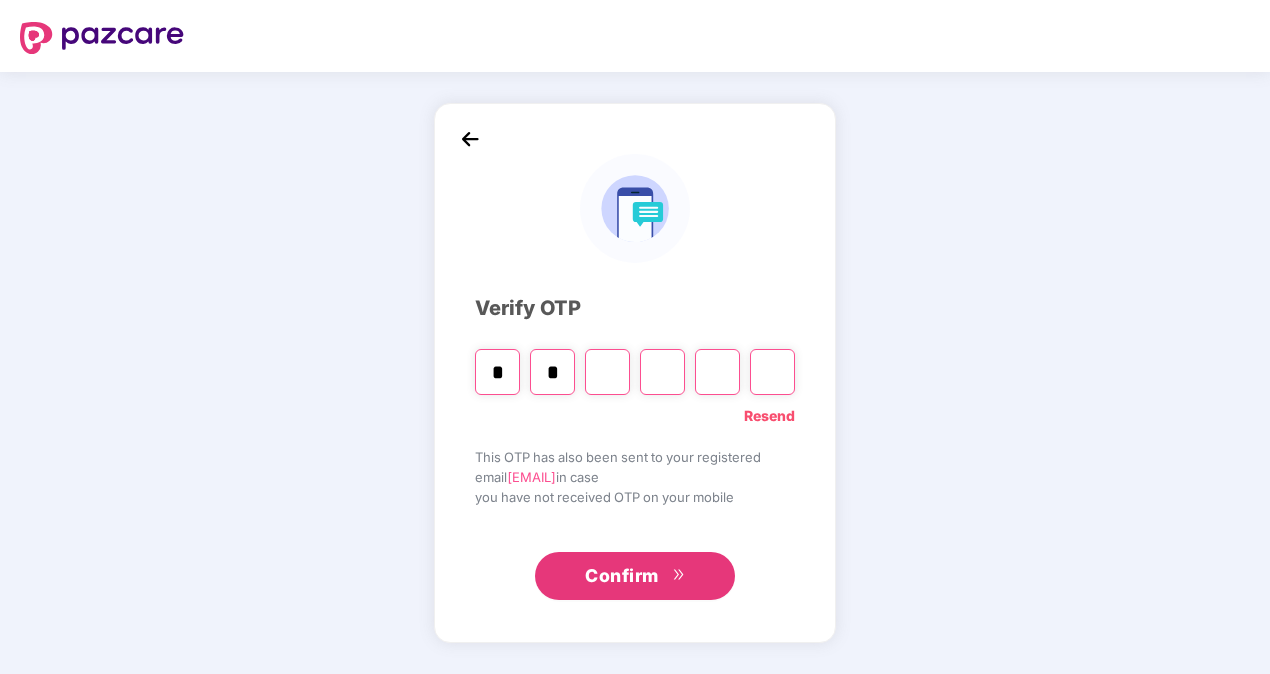 type on "*" 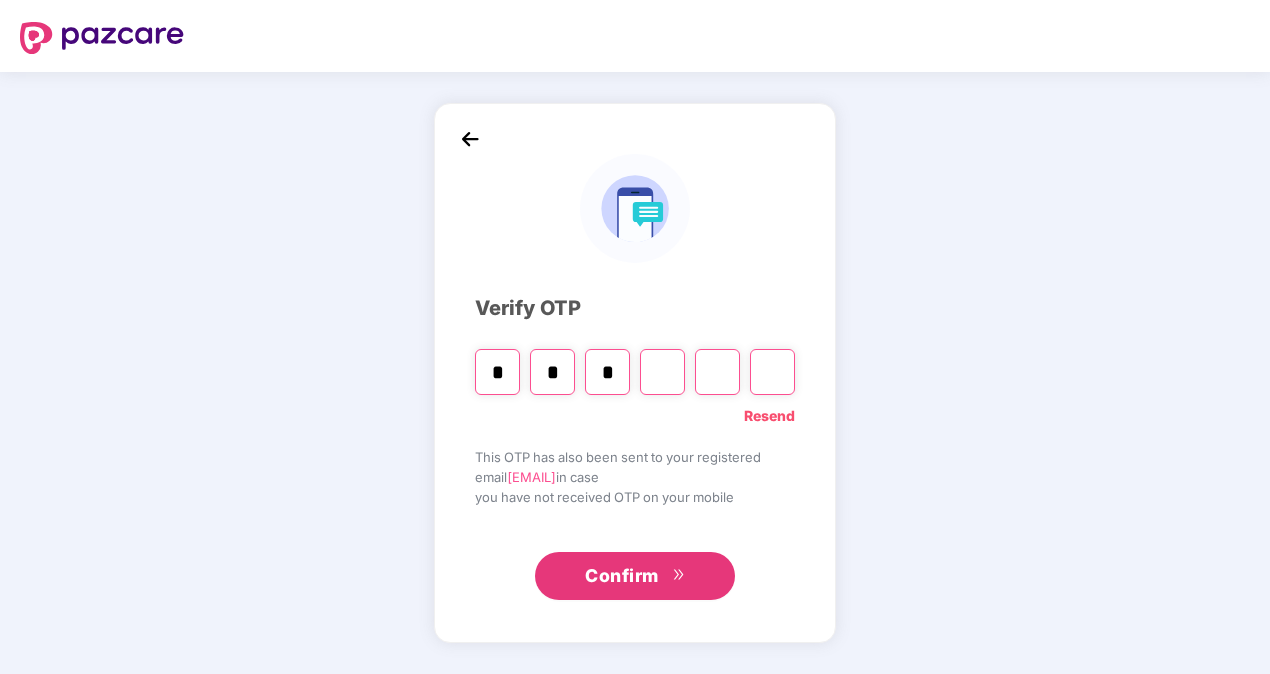 type on "*" 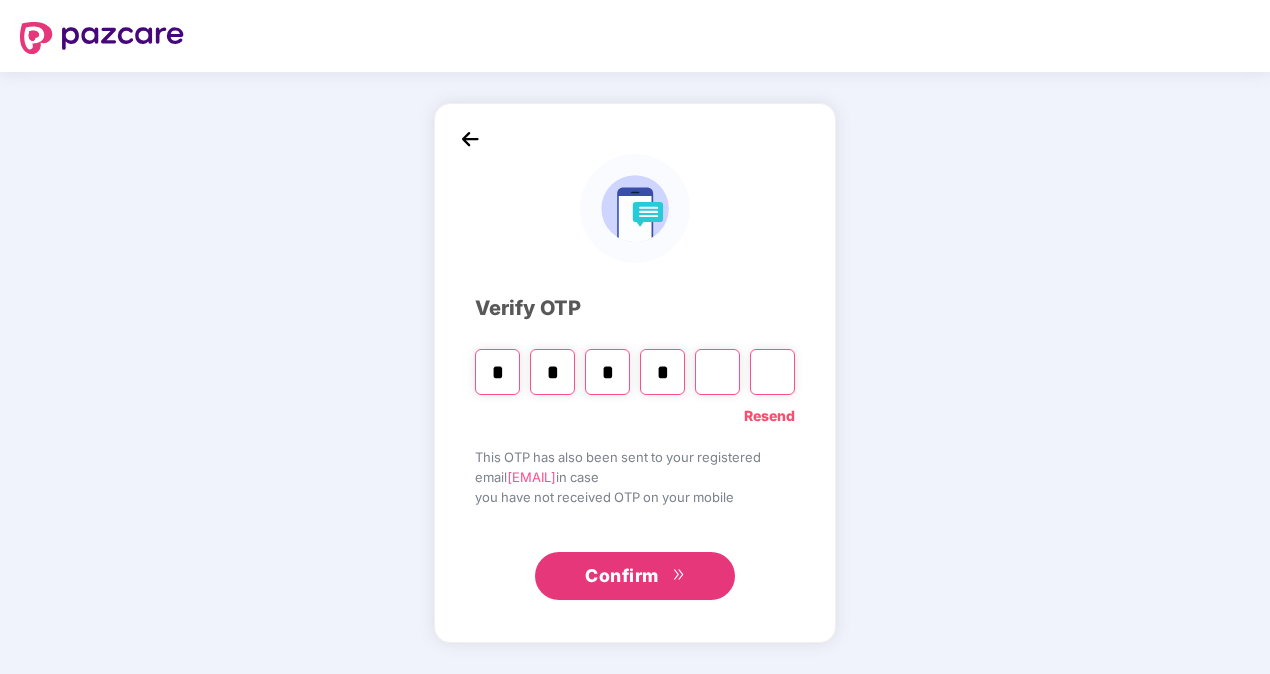 type on "*" 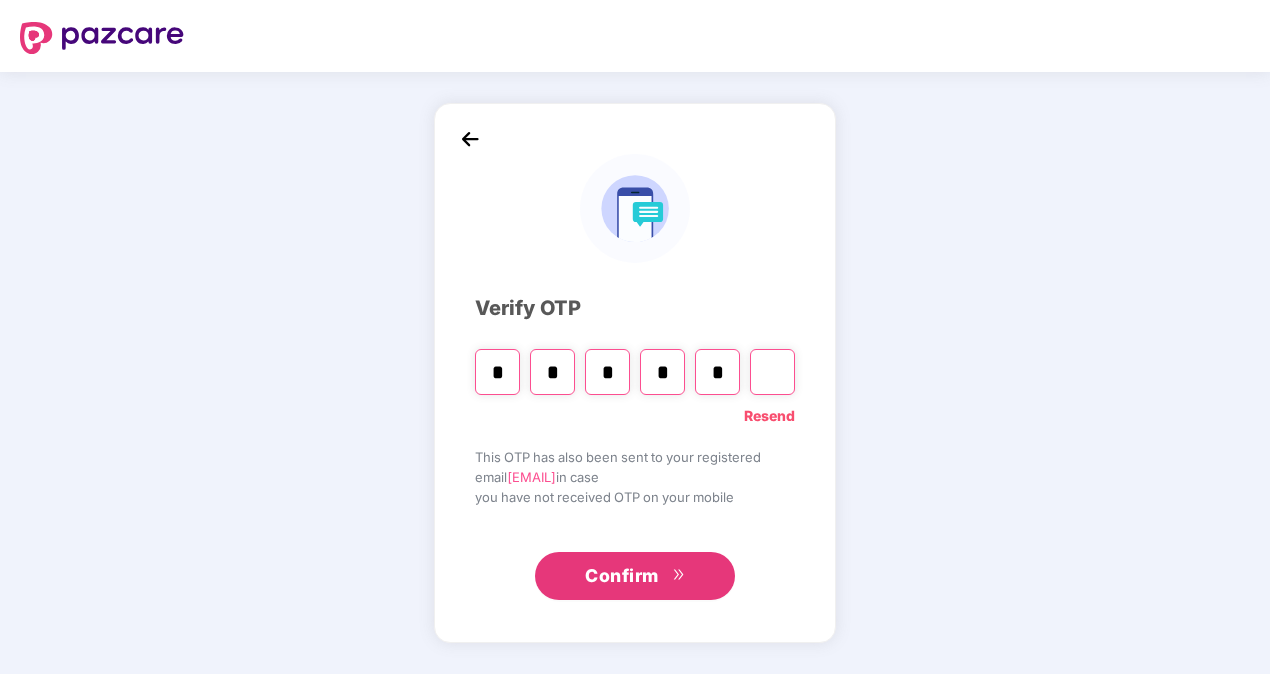 type on "*" 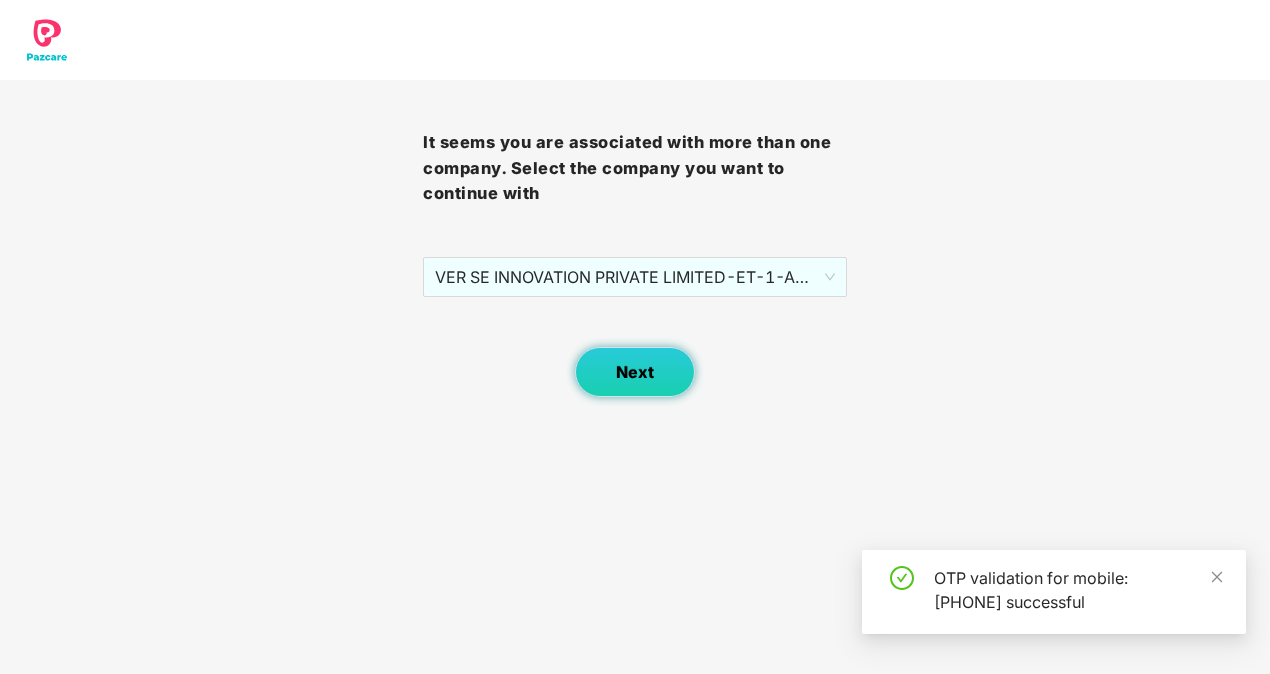 click on "Next" at bounding box center (635, 372) 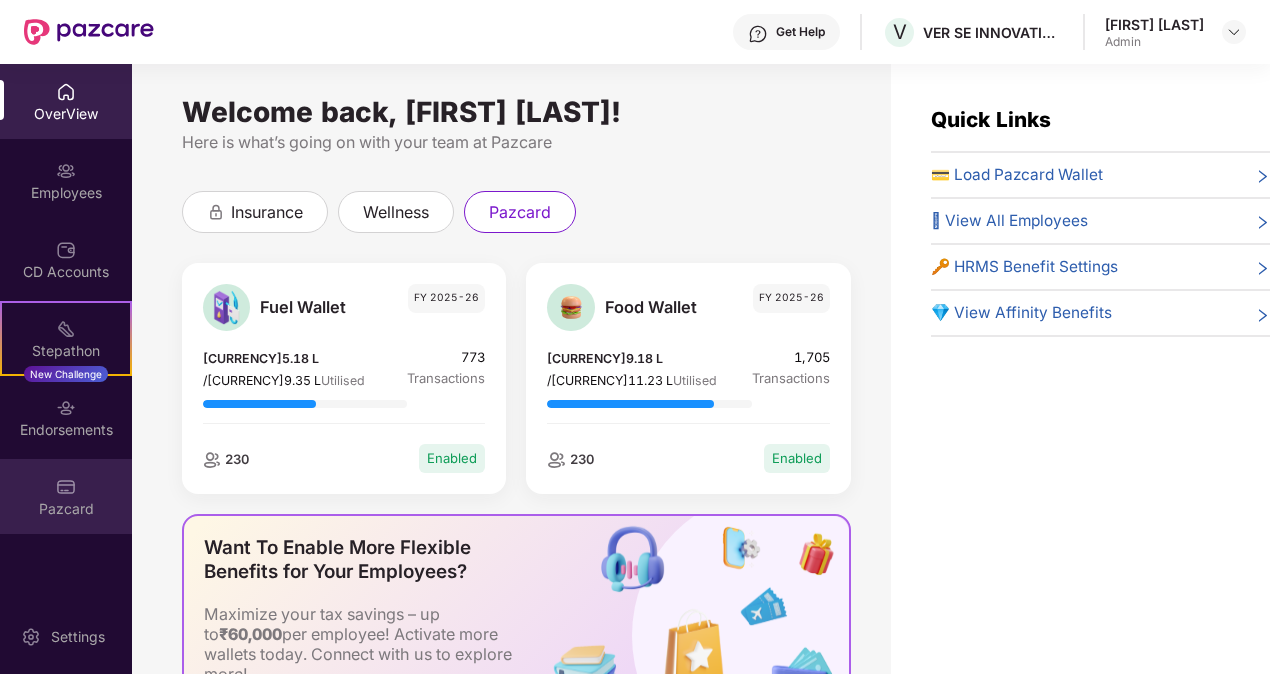 click on "Pazcard" at bounding box center [66, 496] 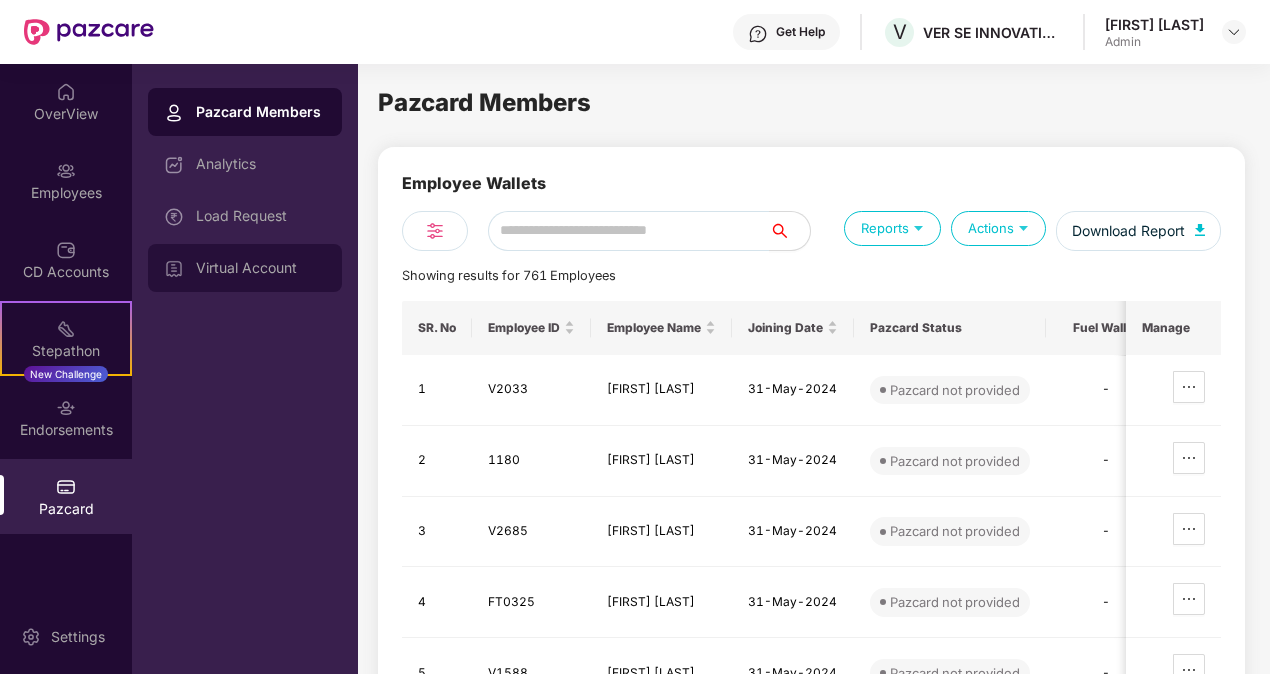 click on "Virtual Account" at bounding box center [261, 268] 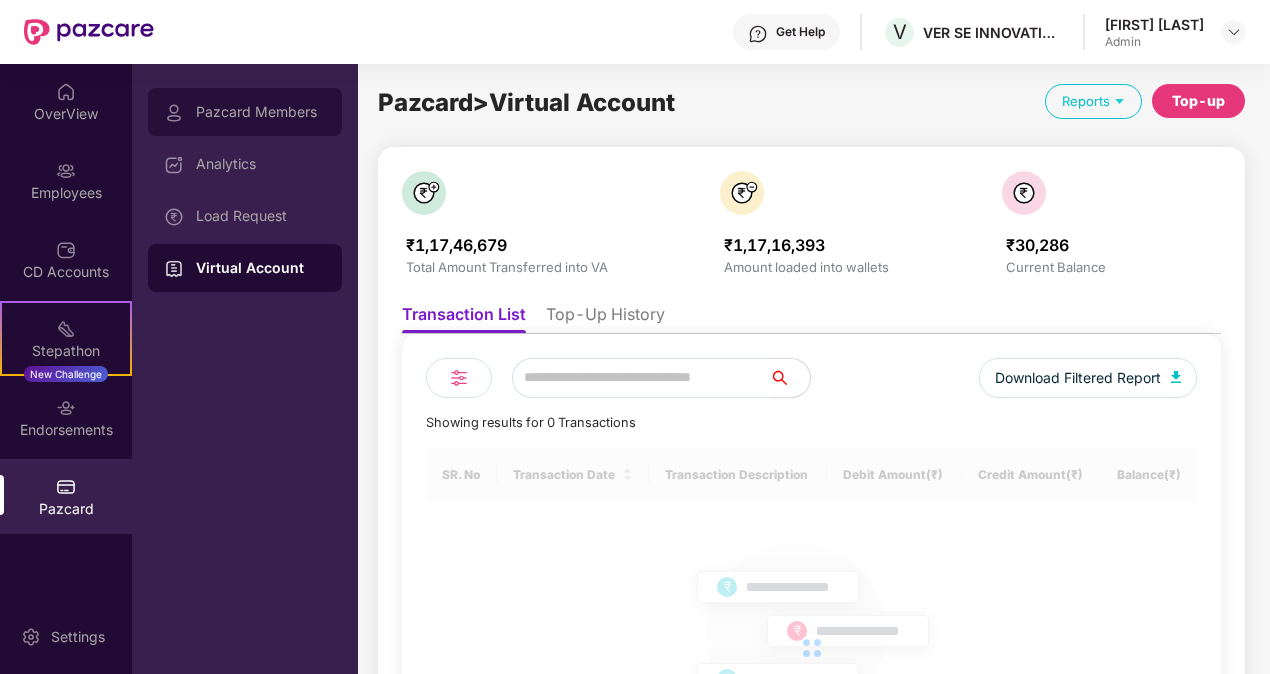 click on "Pazcard Members" at bounding box center (261, 112) 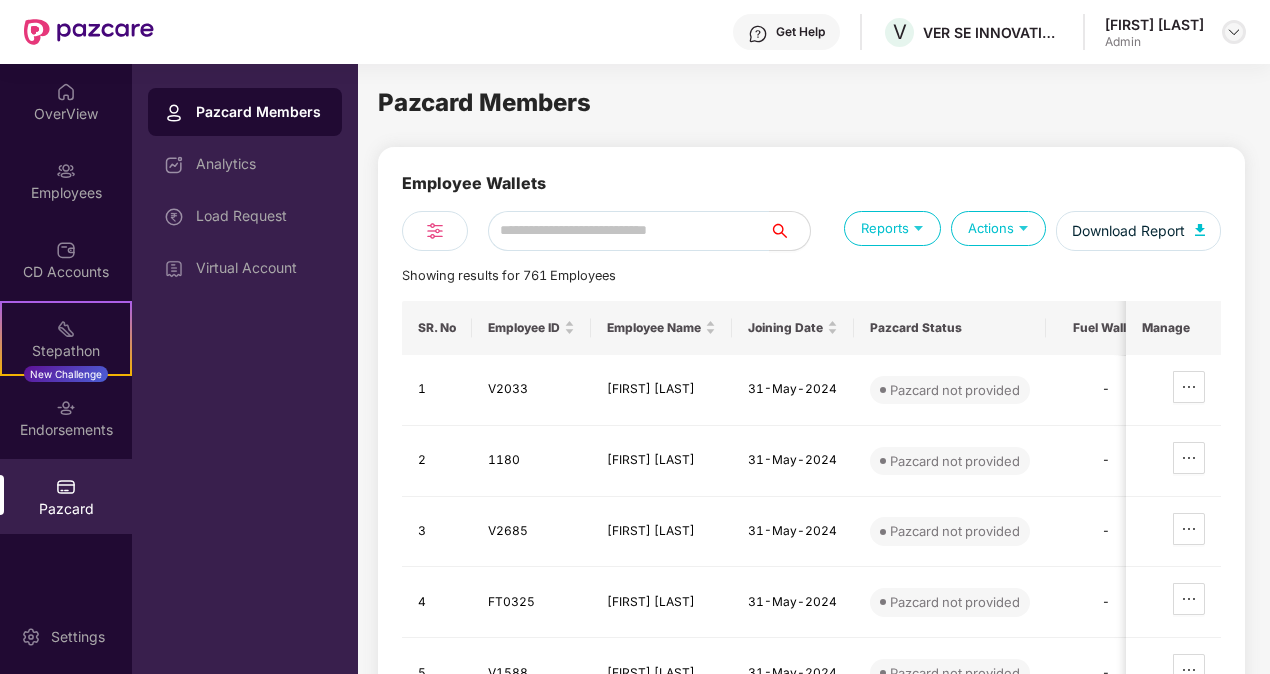 click at bounding box center [1234, 32] 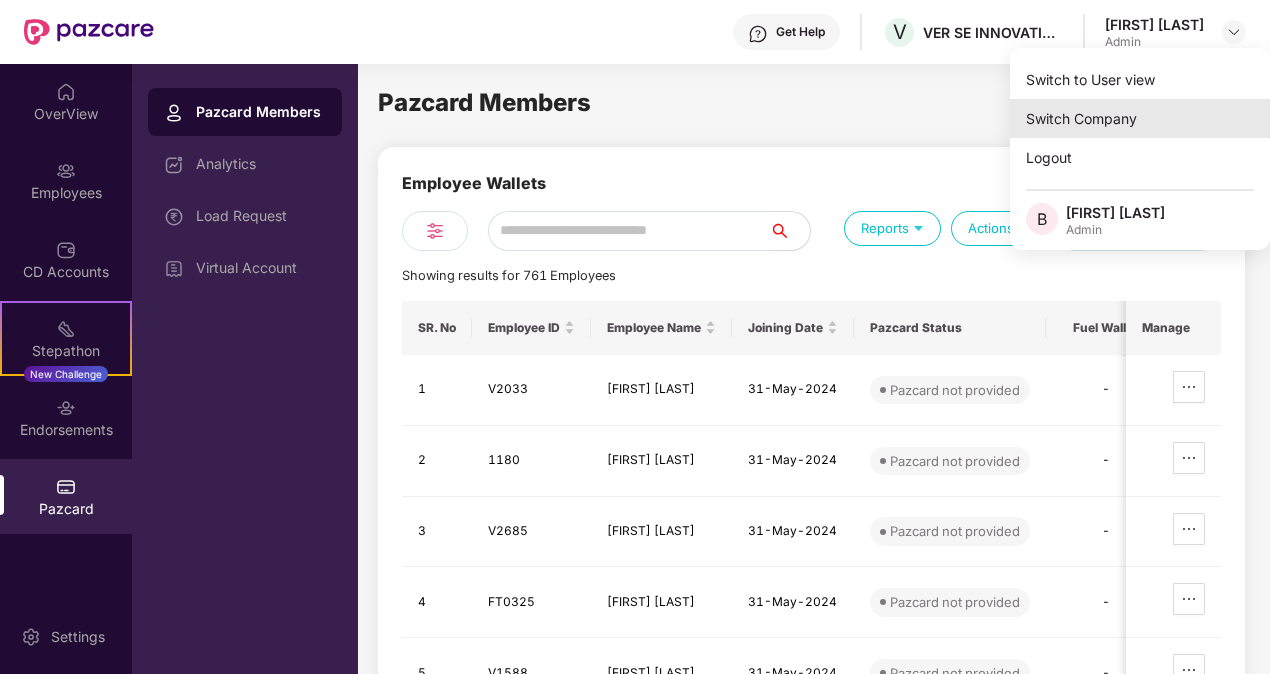 click on "Switch Company" at bounding box center [1140, 118] 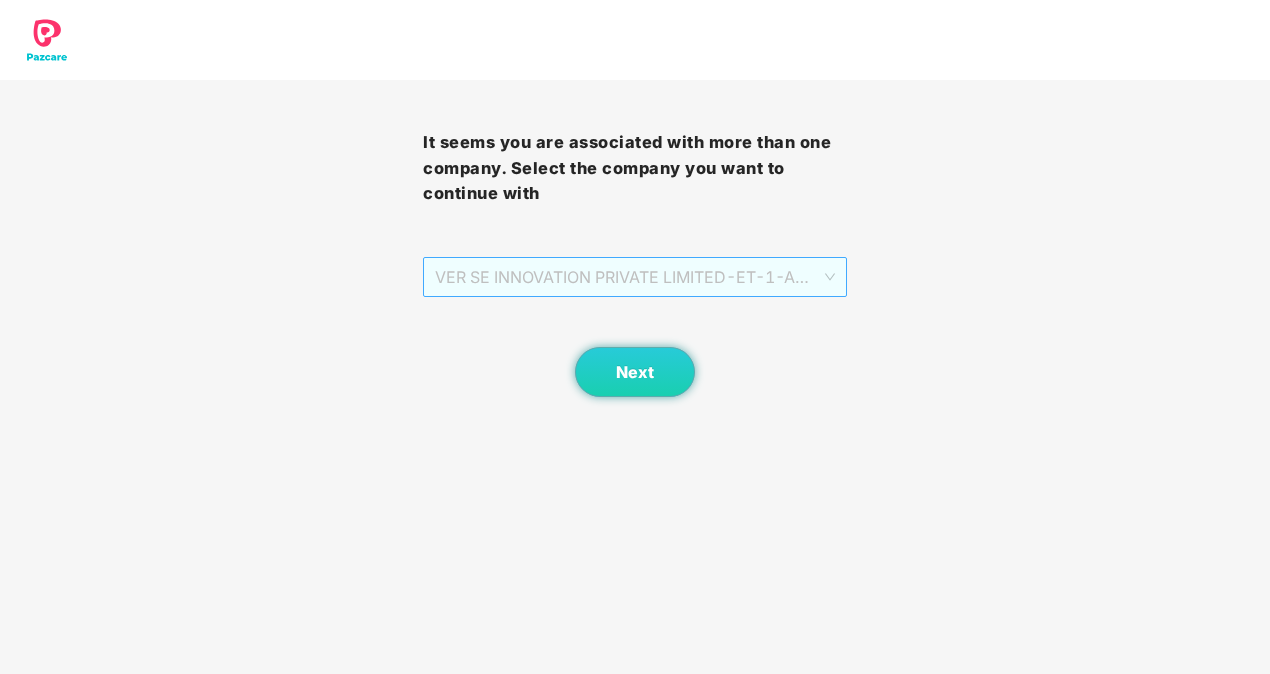 click on "VER SE INNOVATION PRIVATE LIMITED  -  ET-1  -  ADMIN" at bounding box center [634, 277] 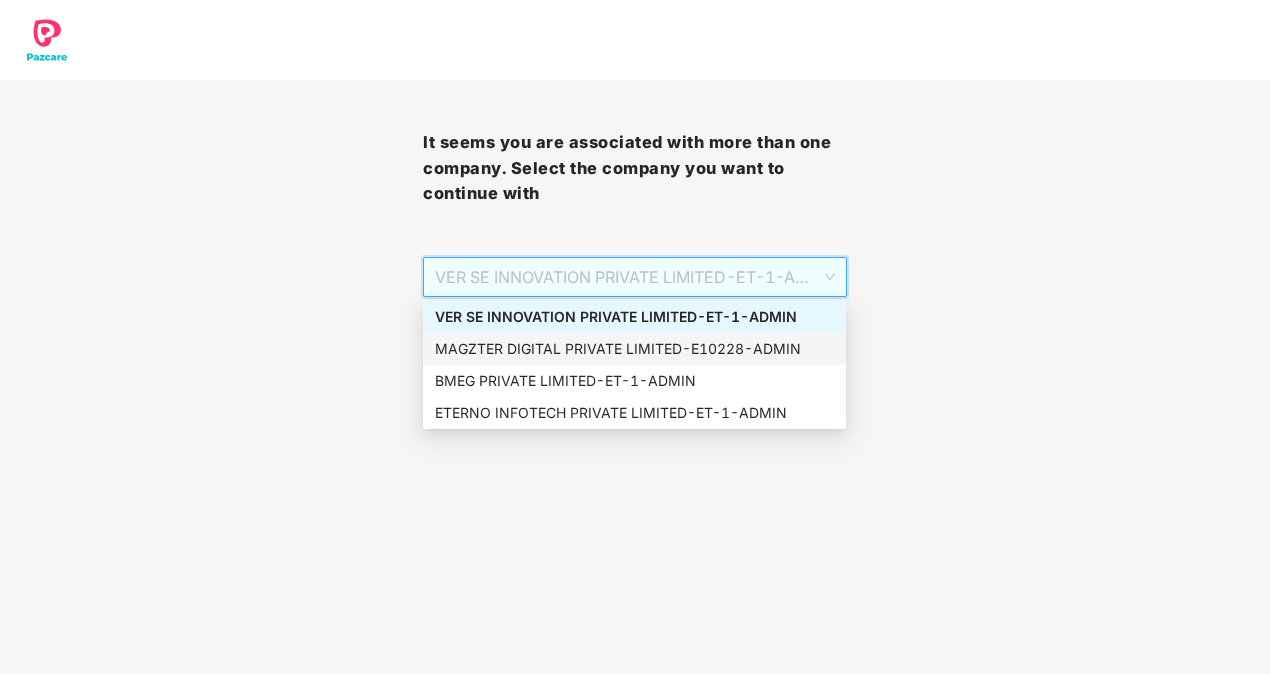 click on "MAGZTER DIGITAL PRIVATE LIMITED  -  E10228  -  ADMIN" at bounding box center [634, 349] 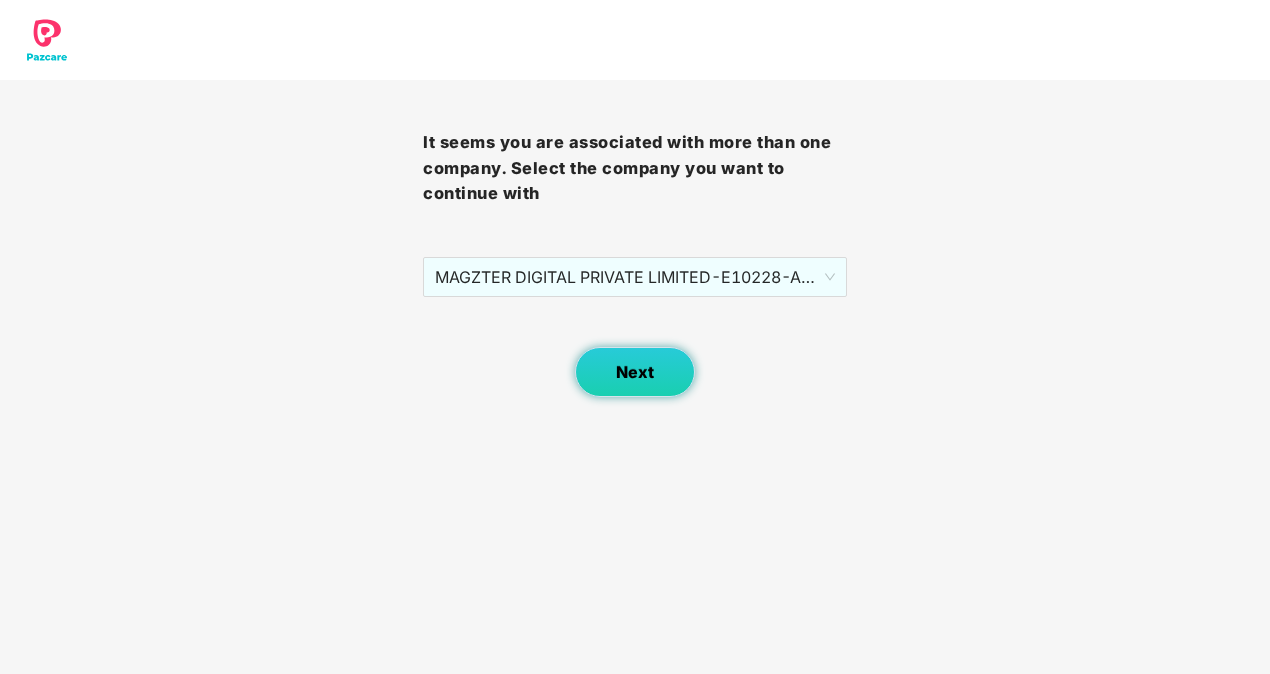 click on "Next" at bounding box center [635, 372] 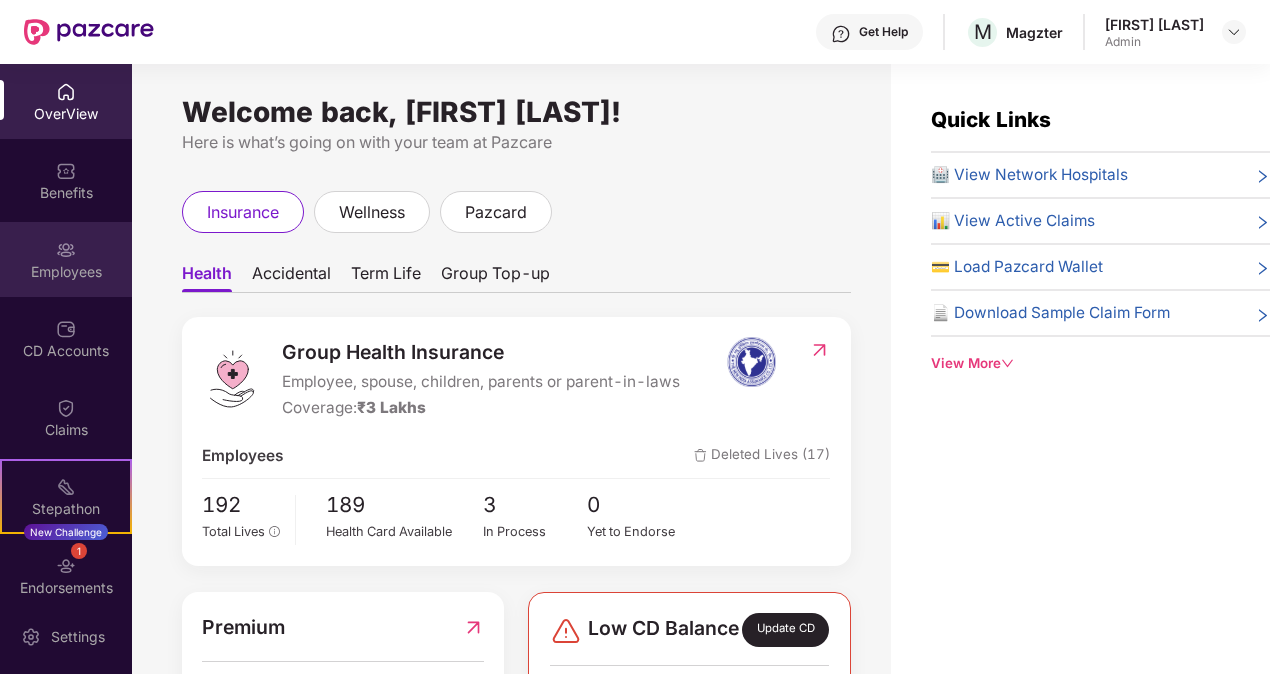 click at bounding box center [66, 250] 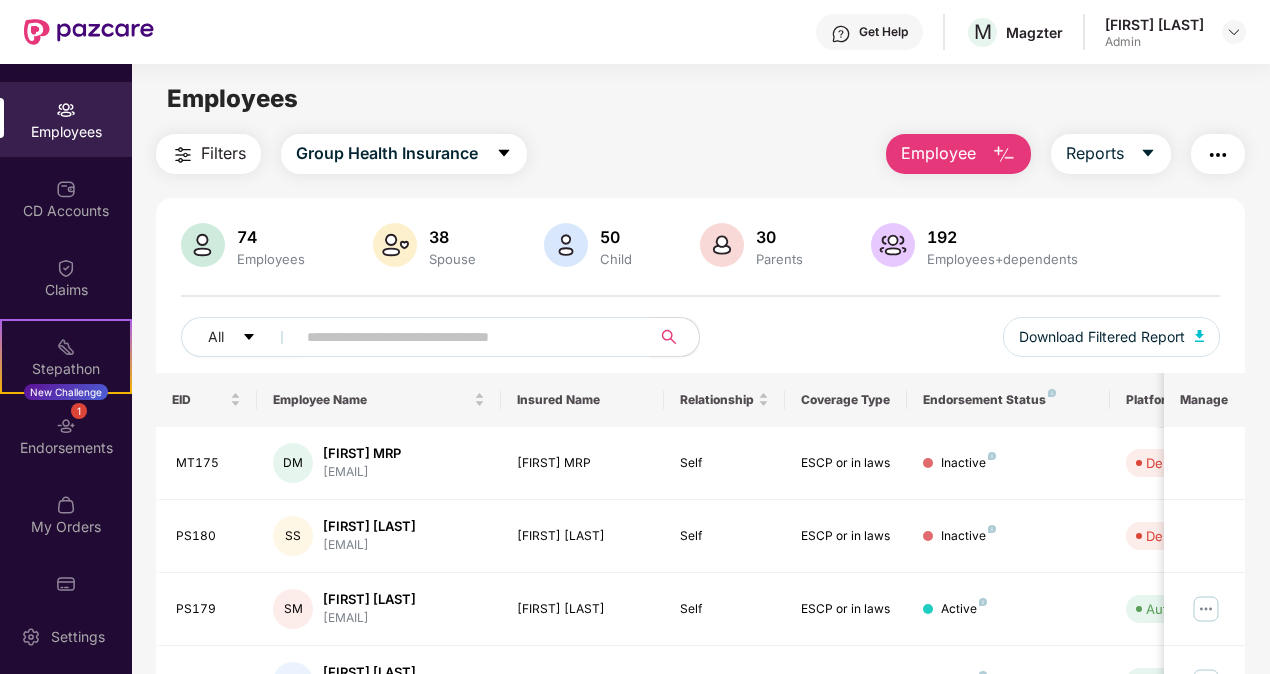 scroll, scrollTop: 176, scrollLeft: 0, axis: vertical 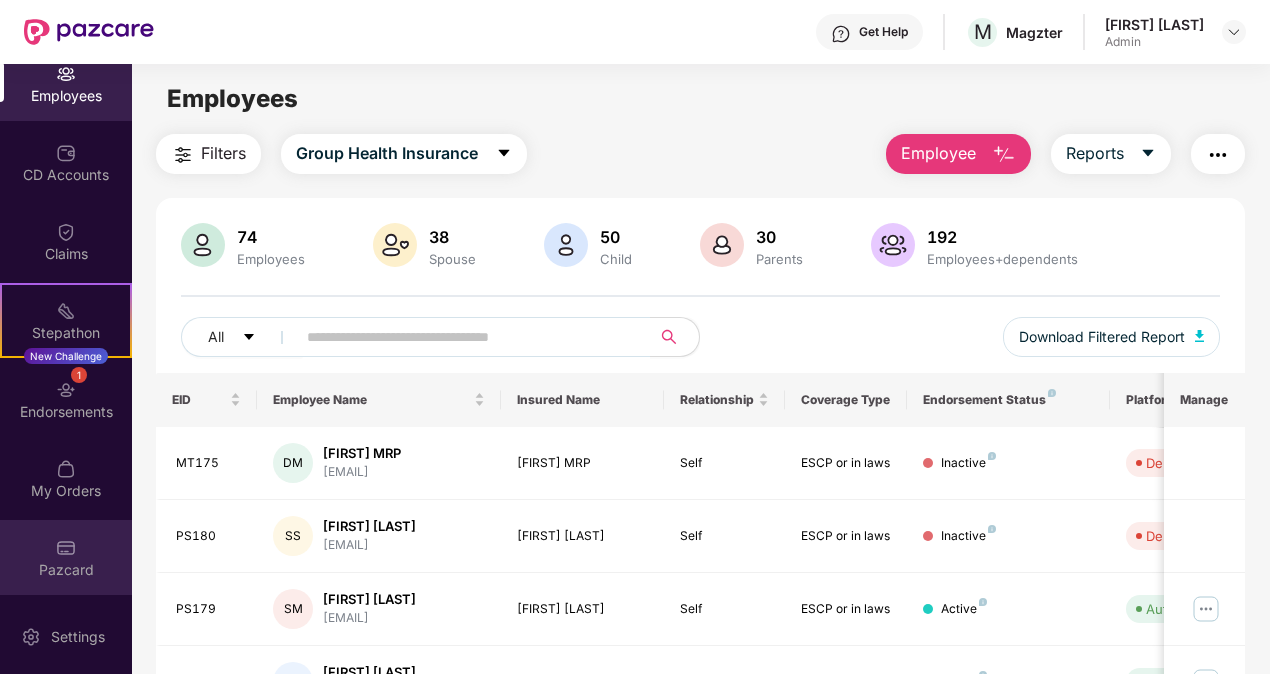 click on "Pazcard" at bounding box center (66, 557) 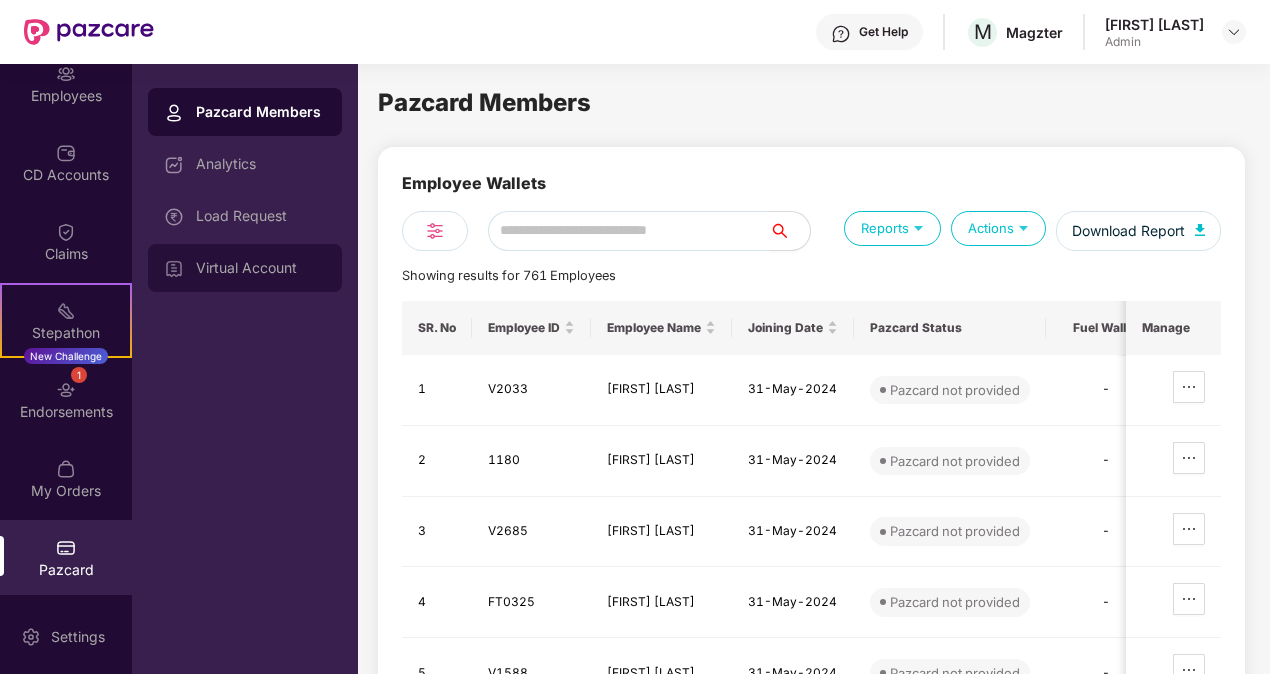 click on "Virtual Account" at bounding box center (261, 268) 